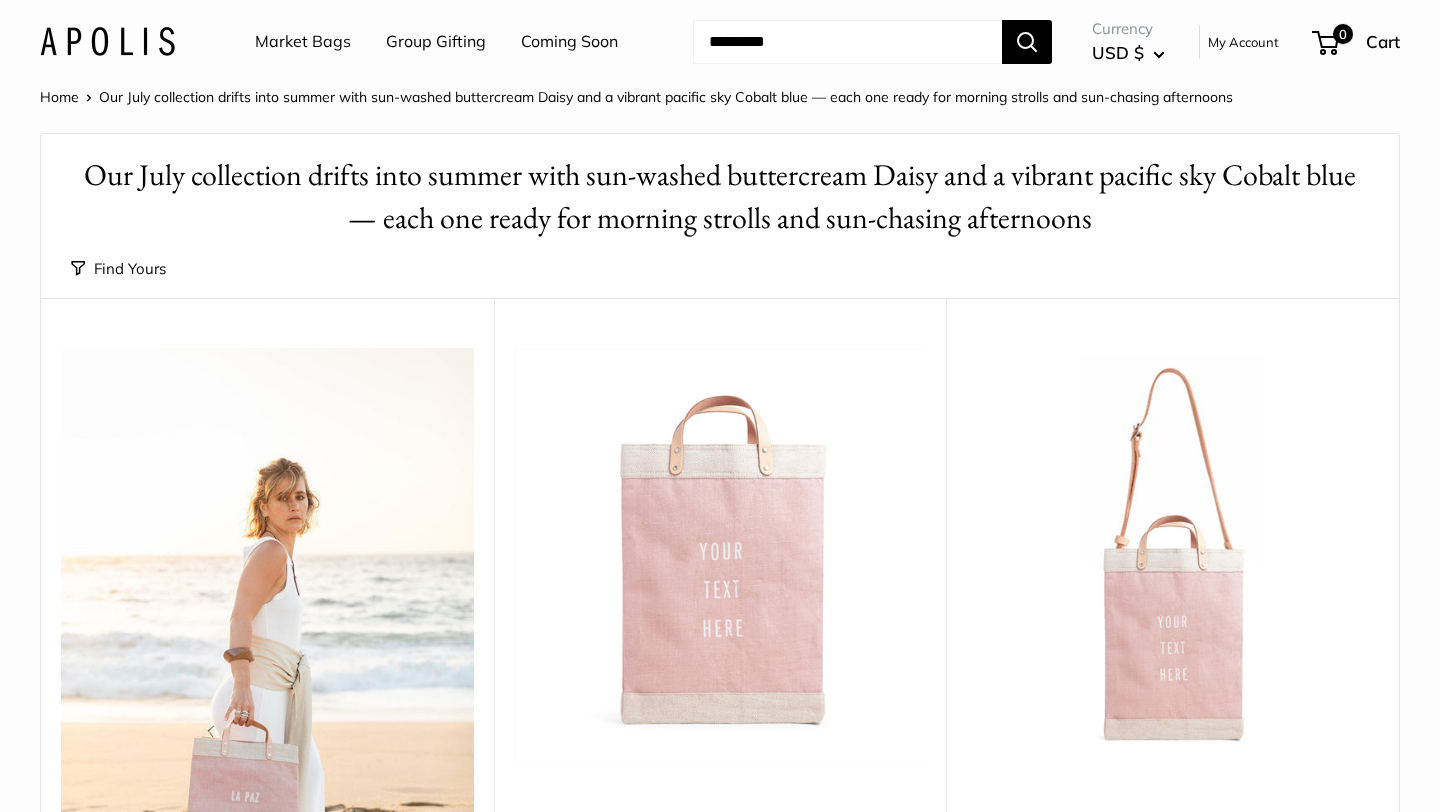 scroll, scrollTop: 1232, scrollLeft: 0, axis: vertical 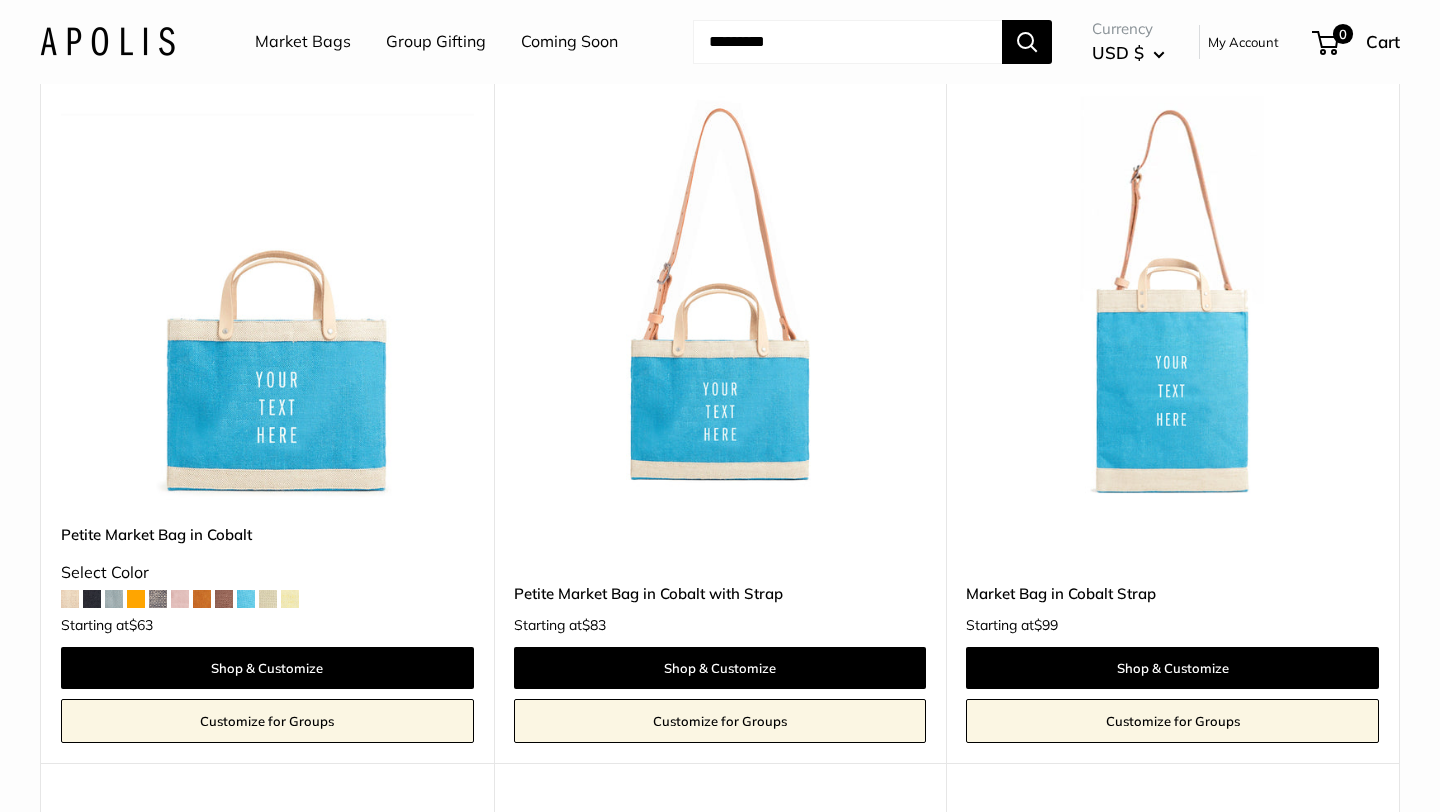 click at bounding box center [0, 0] 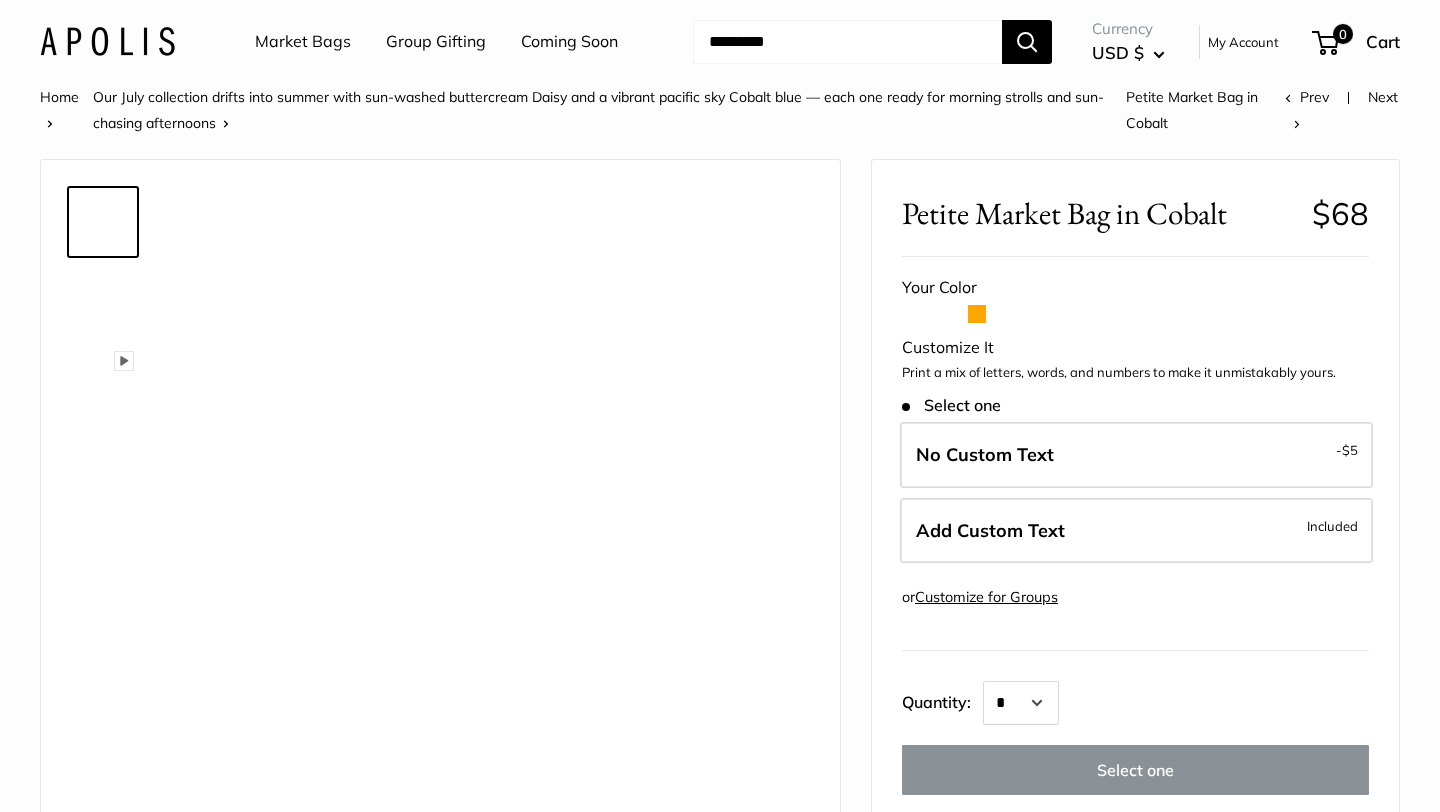 scroll, scrollTop: 0, scrollLeft: 0, axis: both 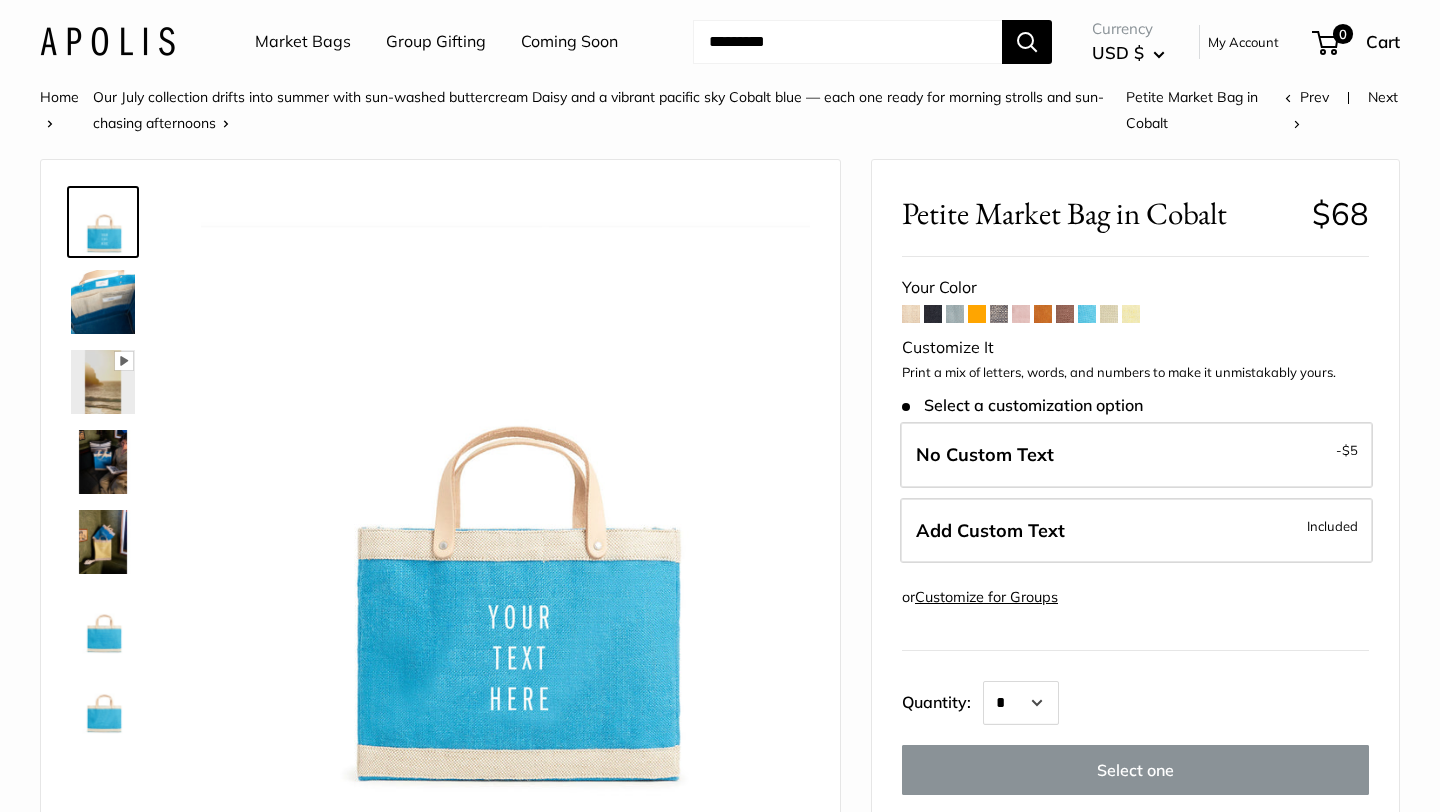 click at bounding box center [933, 314] 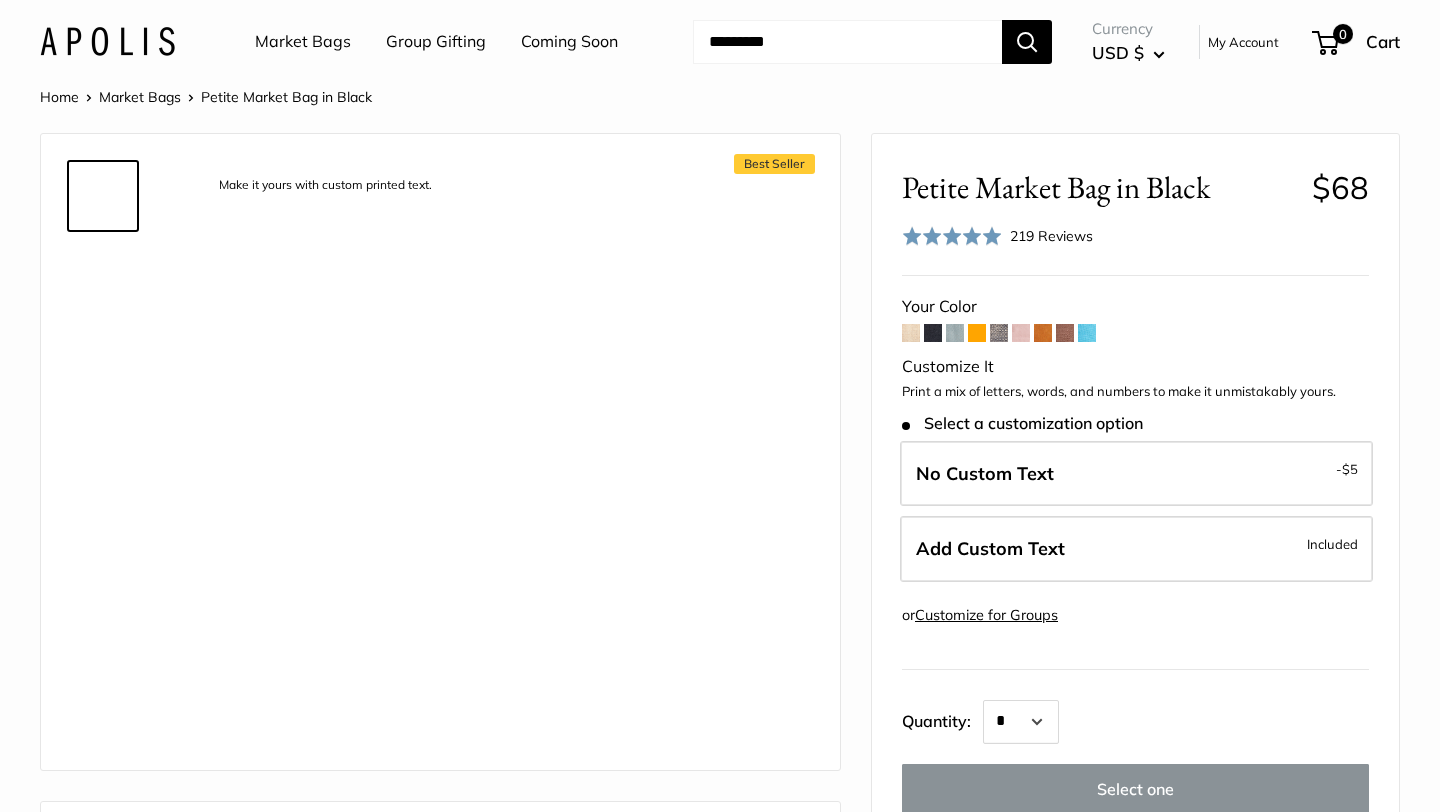 scroll, scrollTop: 0, scrollLeft: 0, axis: both 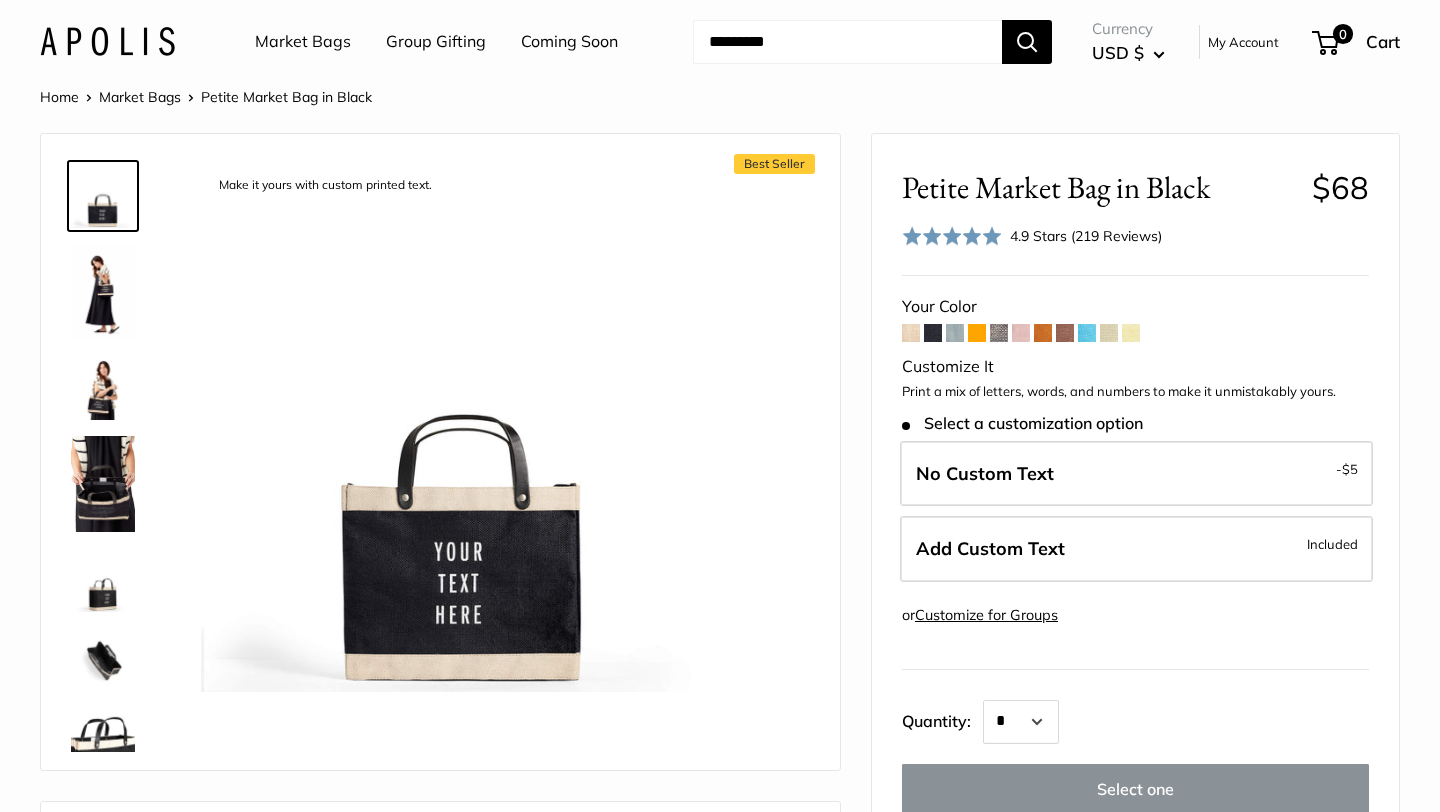 click at bounding box center (999, 333) 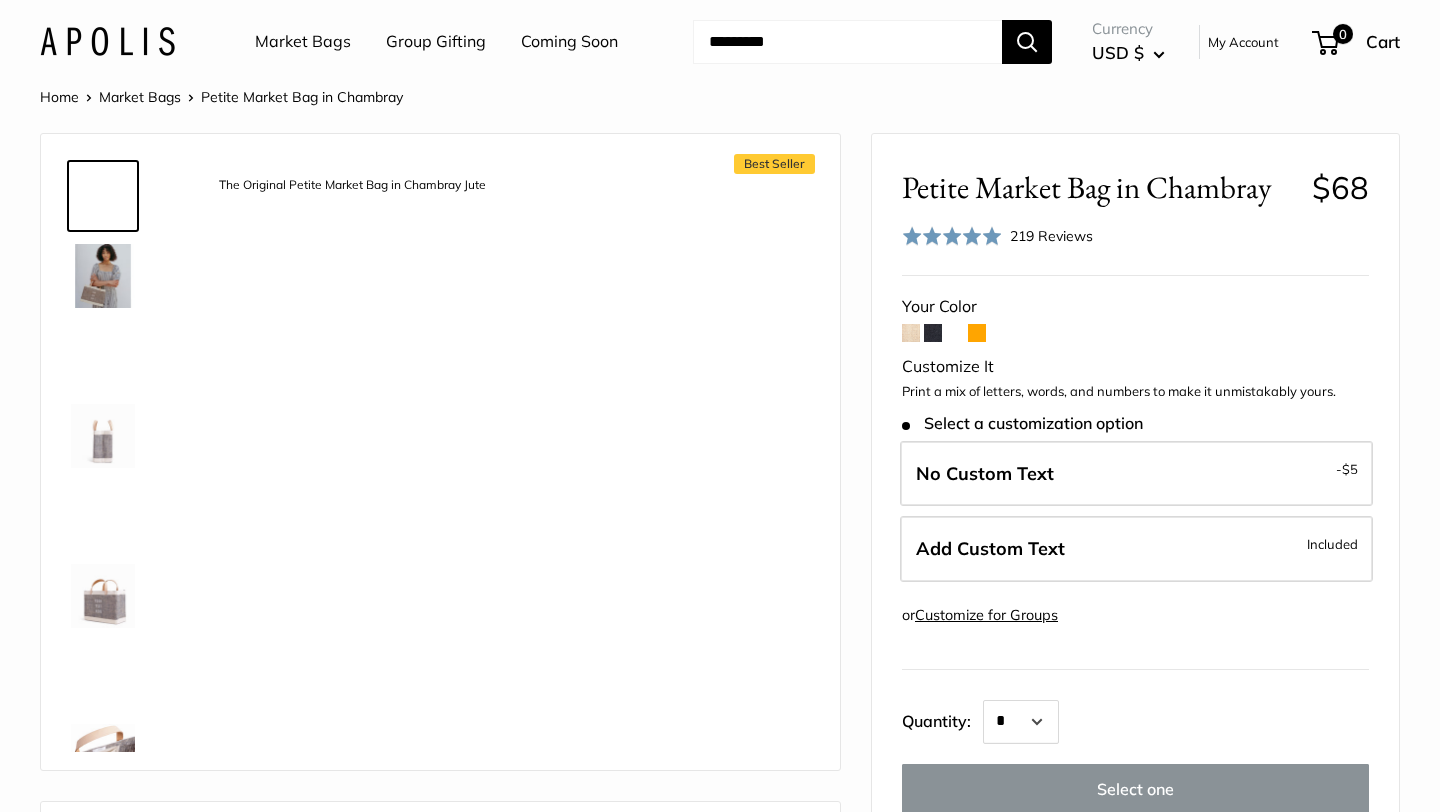scroll, scrollTop: 0, scrollLeft: 0, axis: both 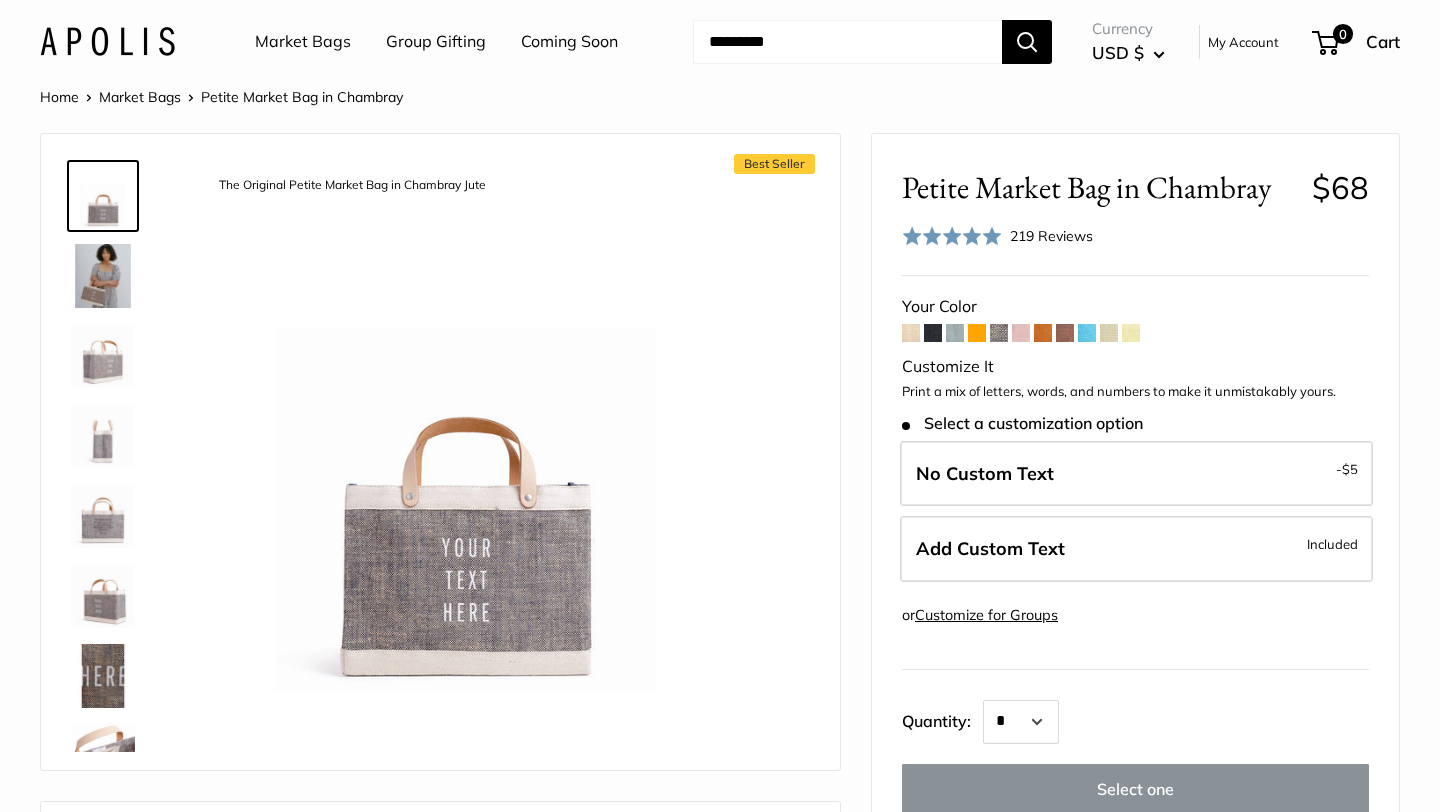 click at bounding box center (1021, 333) 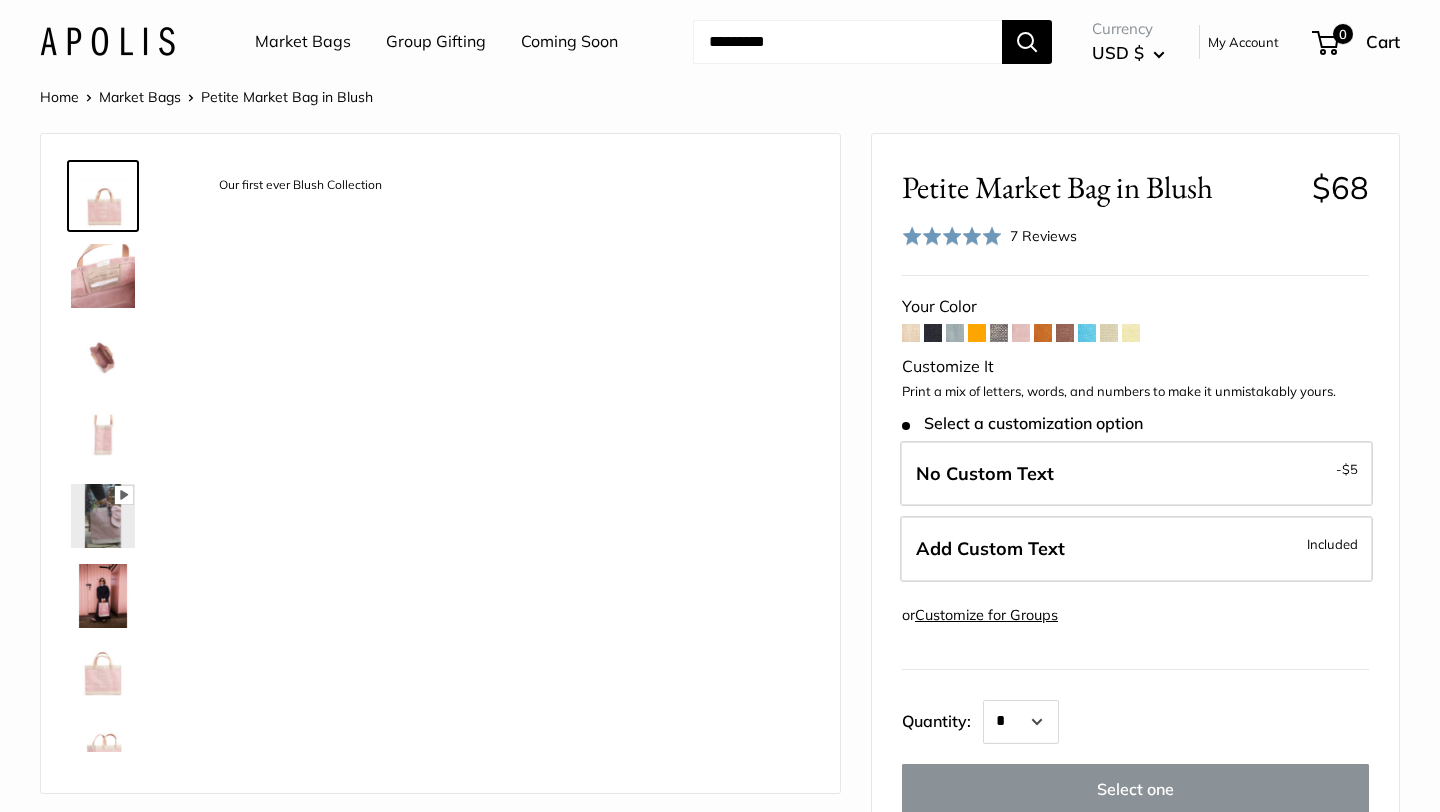 scroll, scrollTop: 0, scrollLeft: 0, axis: both 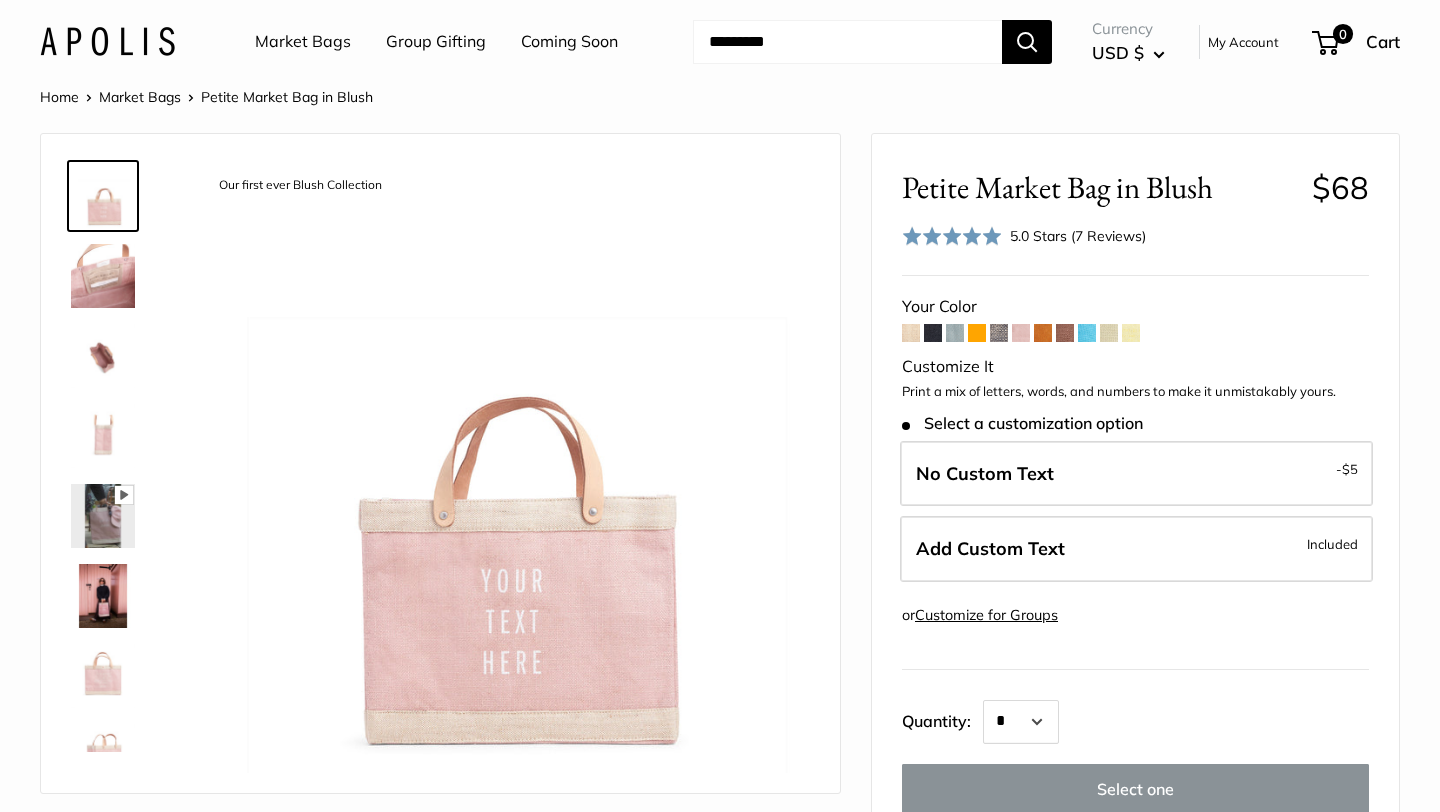 click at bounding box center [103, 596] 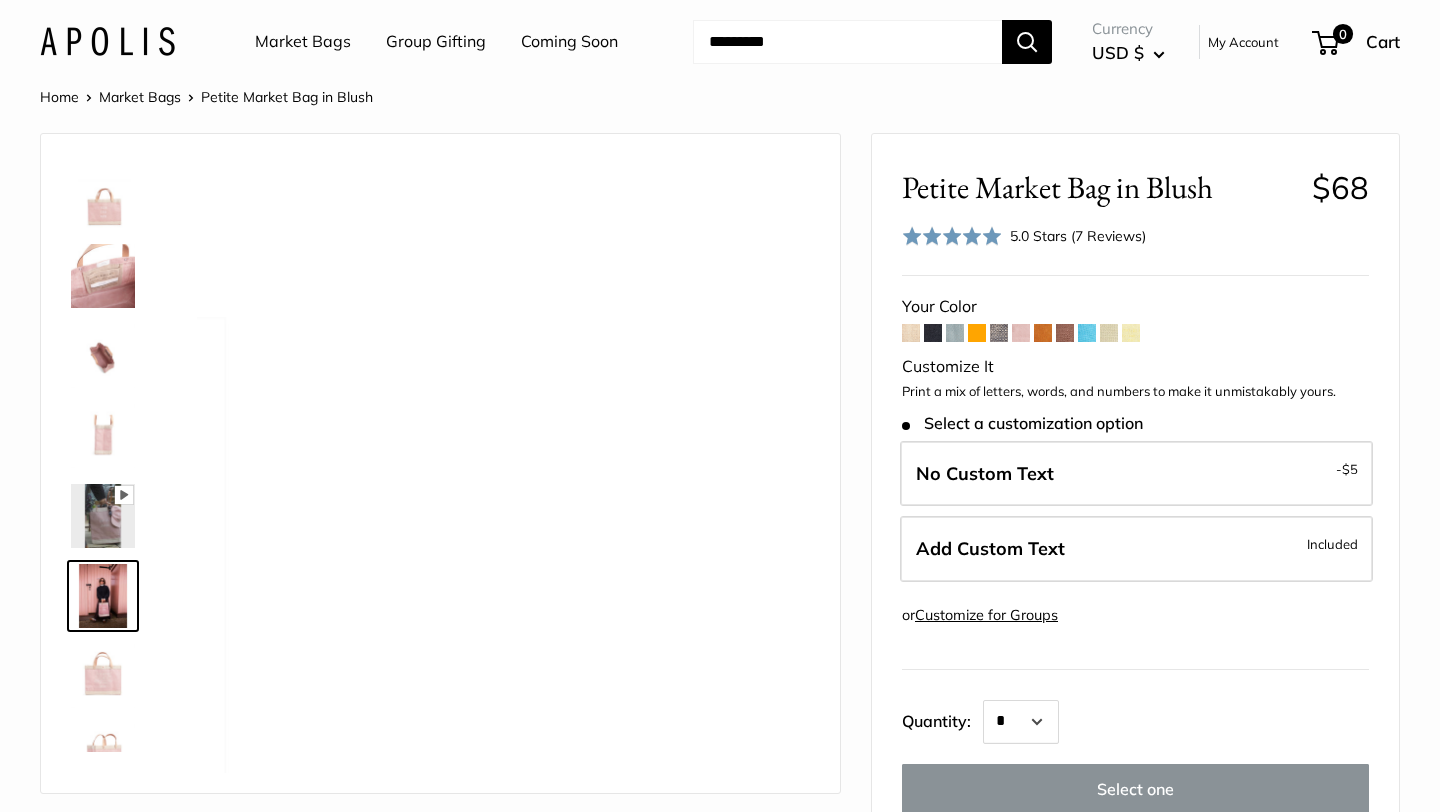 scroll, scrollTop: 128, scrollLeft: 0, axis: vertical 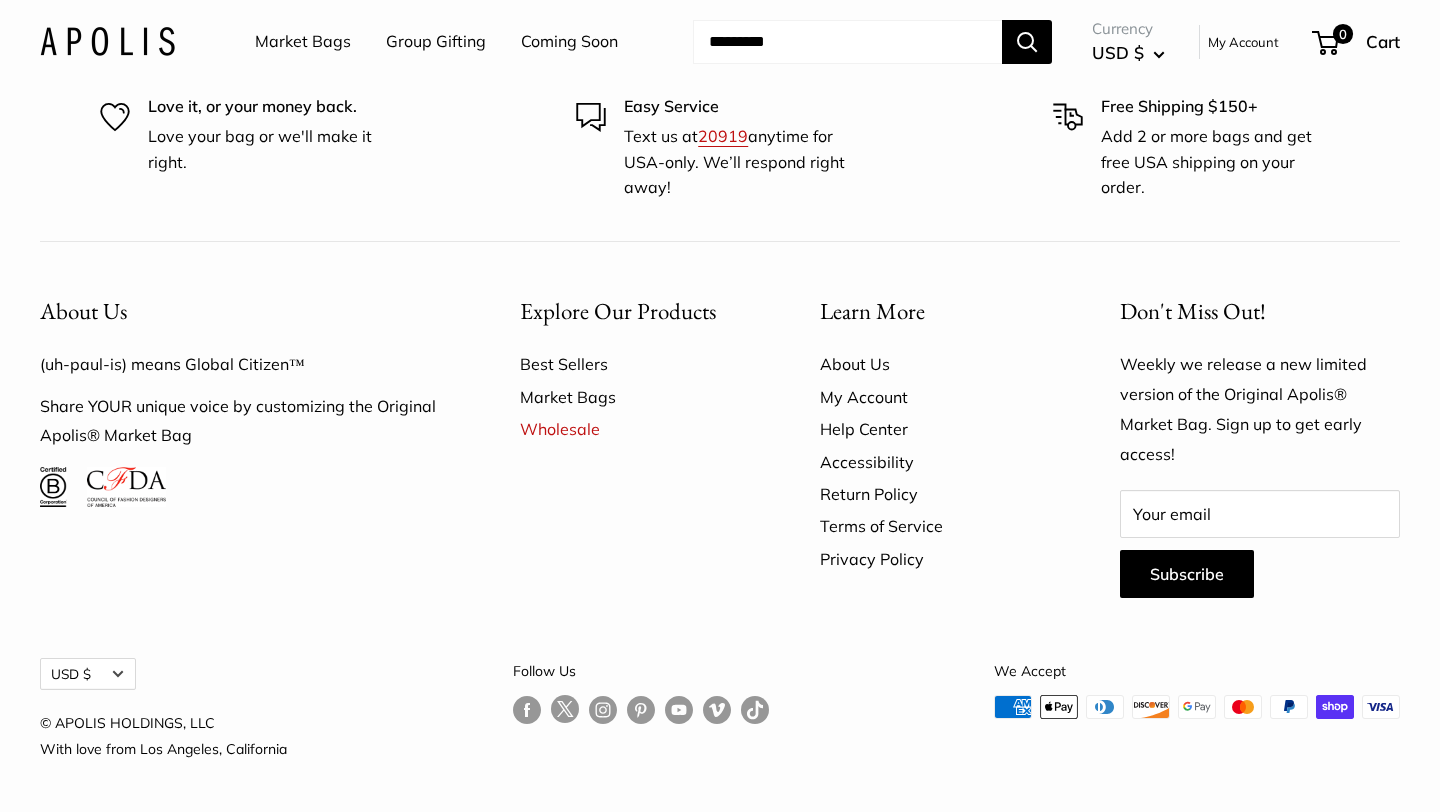 click at bounding box center [527, 709] 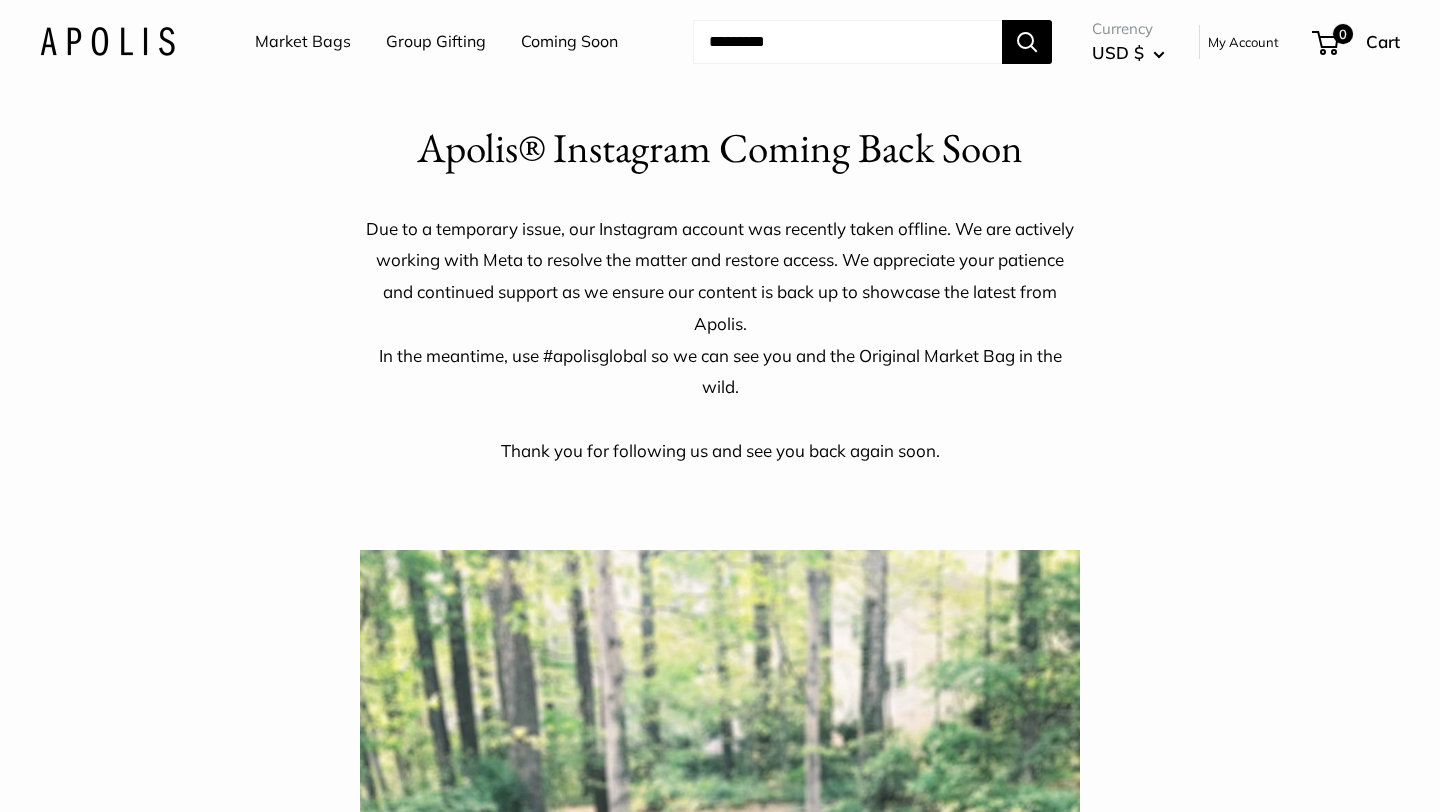 scroll, scrollTop: 448, scrollLeft: 0, axis: vertical 